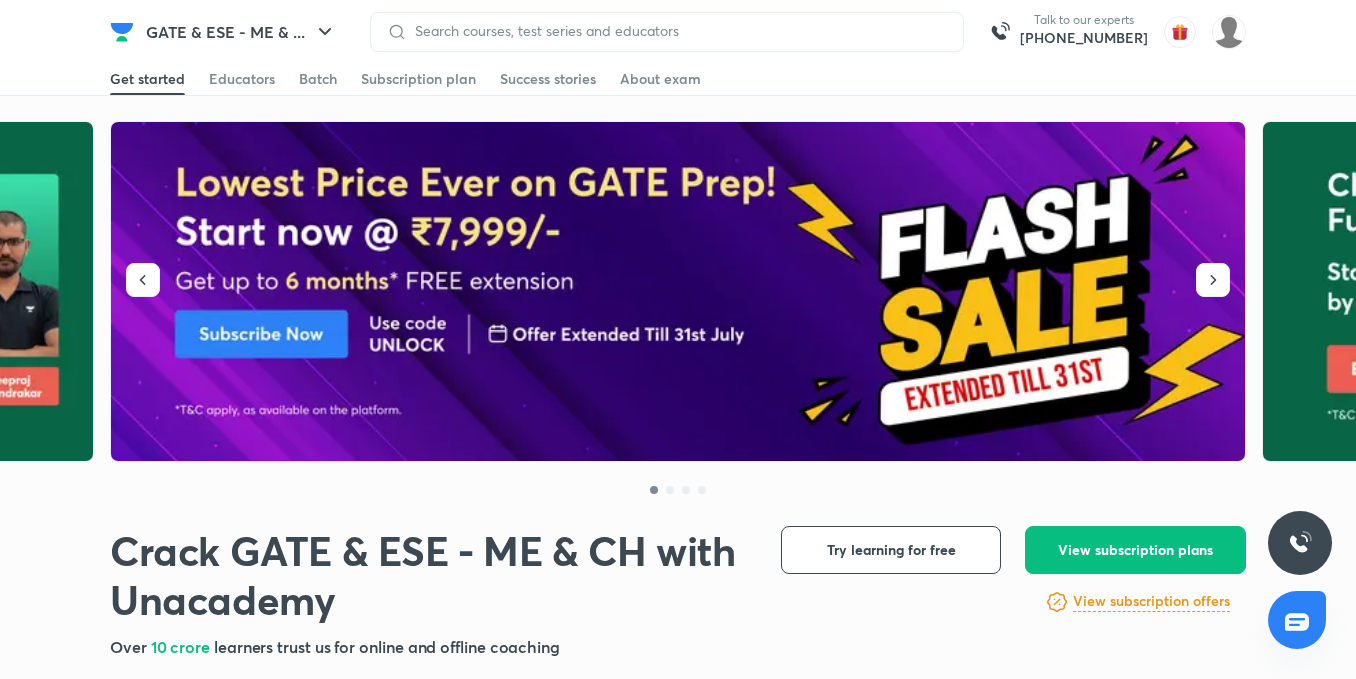 scroll, scrollTop: 0, scrollLeft: 0, axis: both 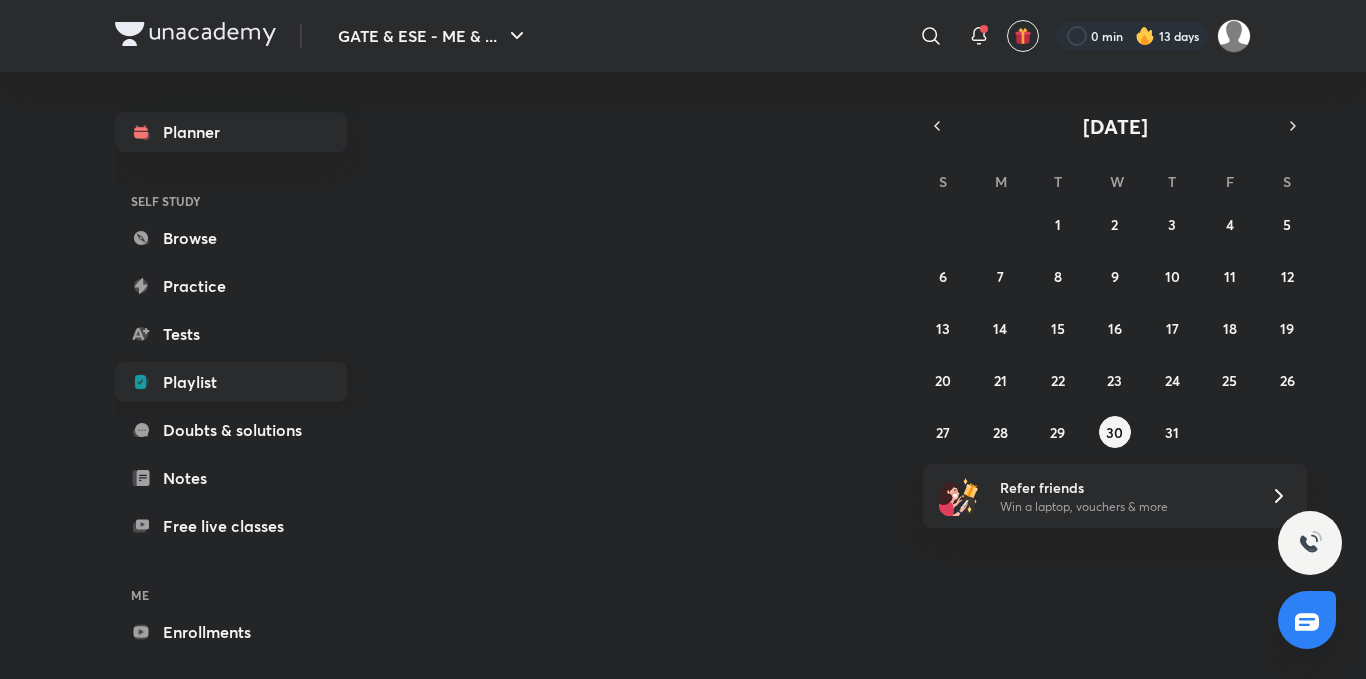 click on "Playlist" at bounding box center (231, 382) 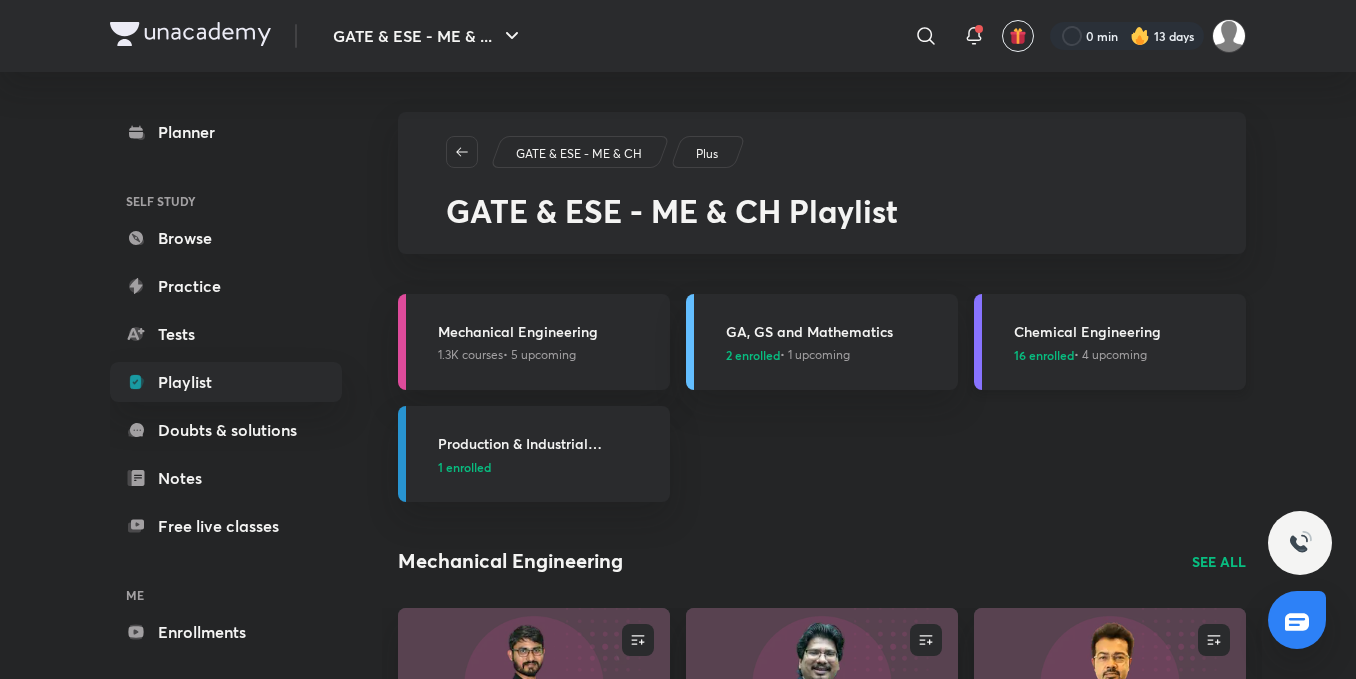 click on "16 enrolled" at bounding box center (1044, 355) 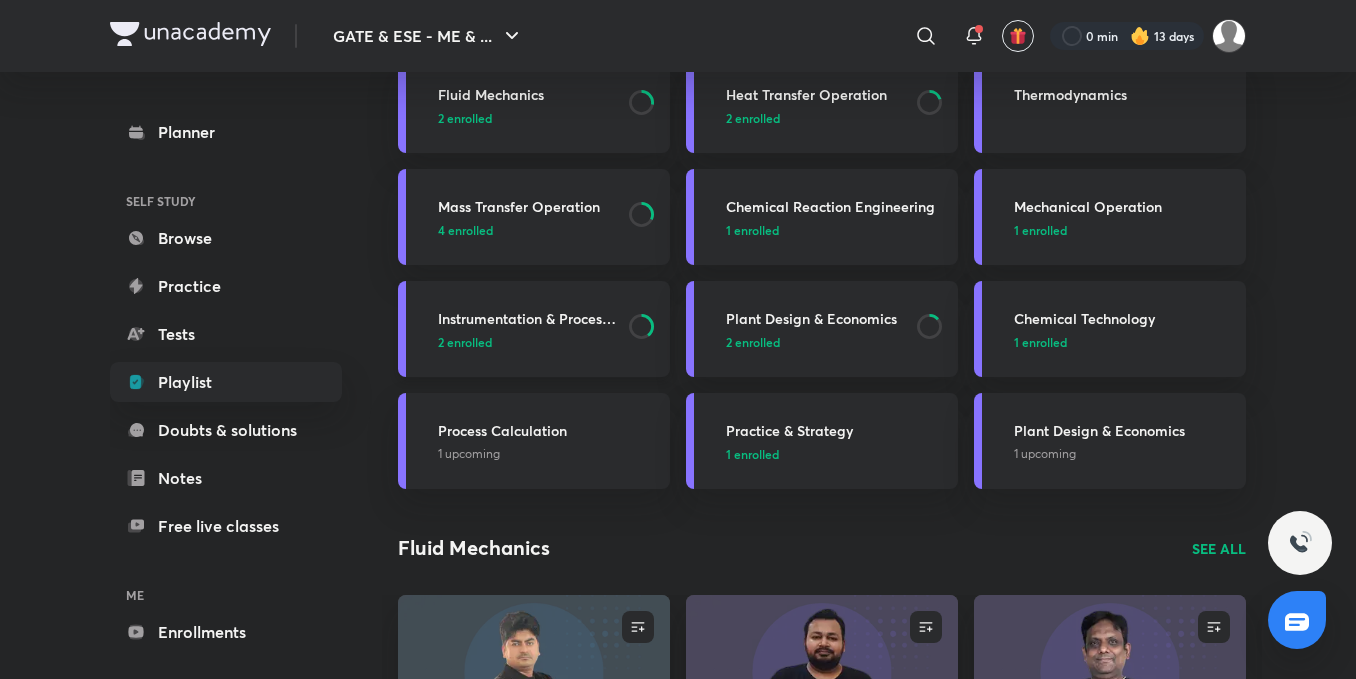 scroll, scrollTop: 238, scrollLeft: 0, axis: vertical 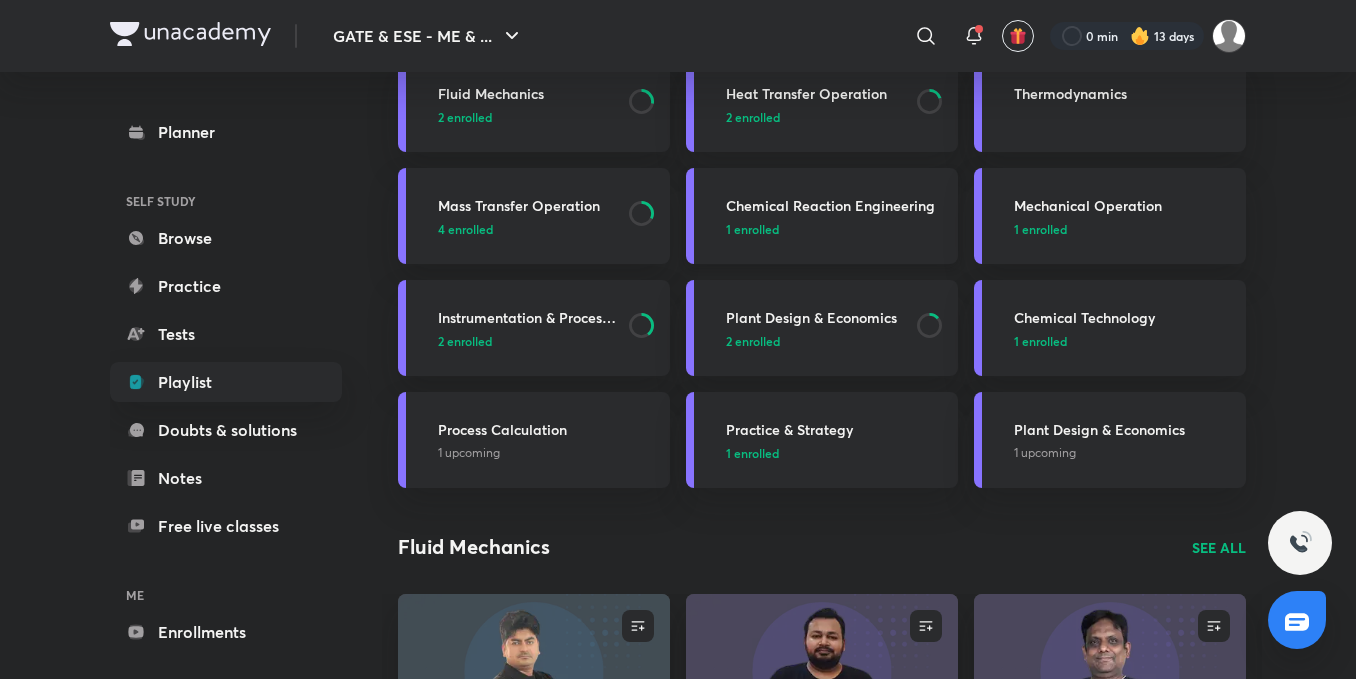 drag, startPoint x: 476, startPoint y: 225, endPoint x: 827, endPoint y: 223, distance: 351.0057 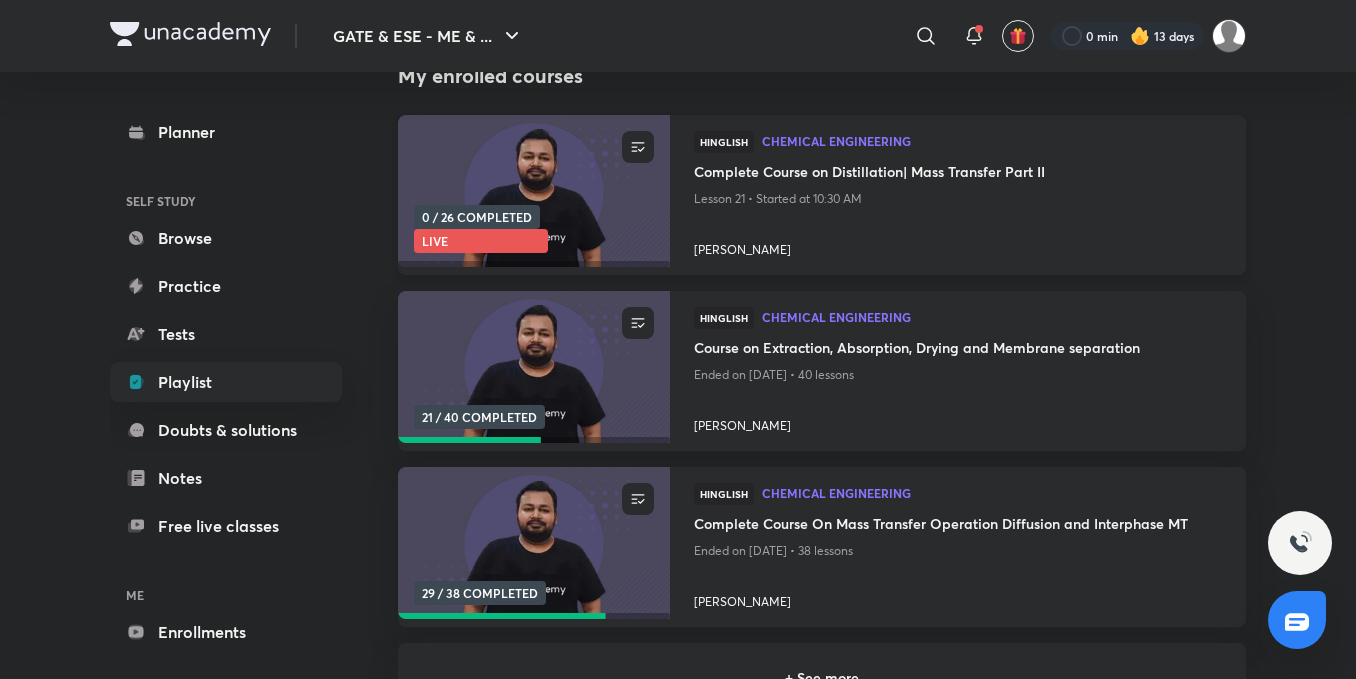 scroll, scrollTop: 400, scrollLeft: 0, axis: vertical 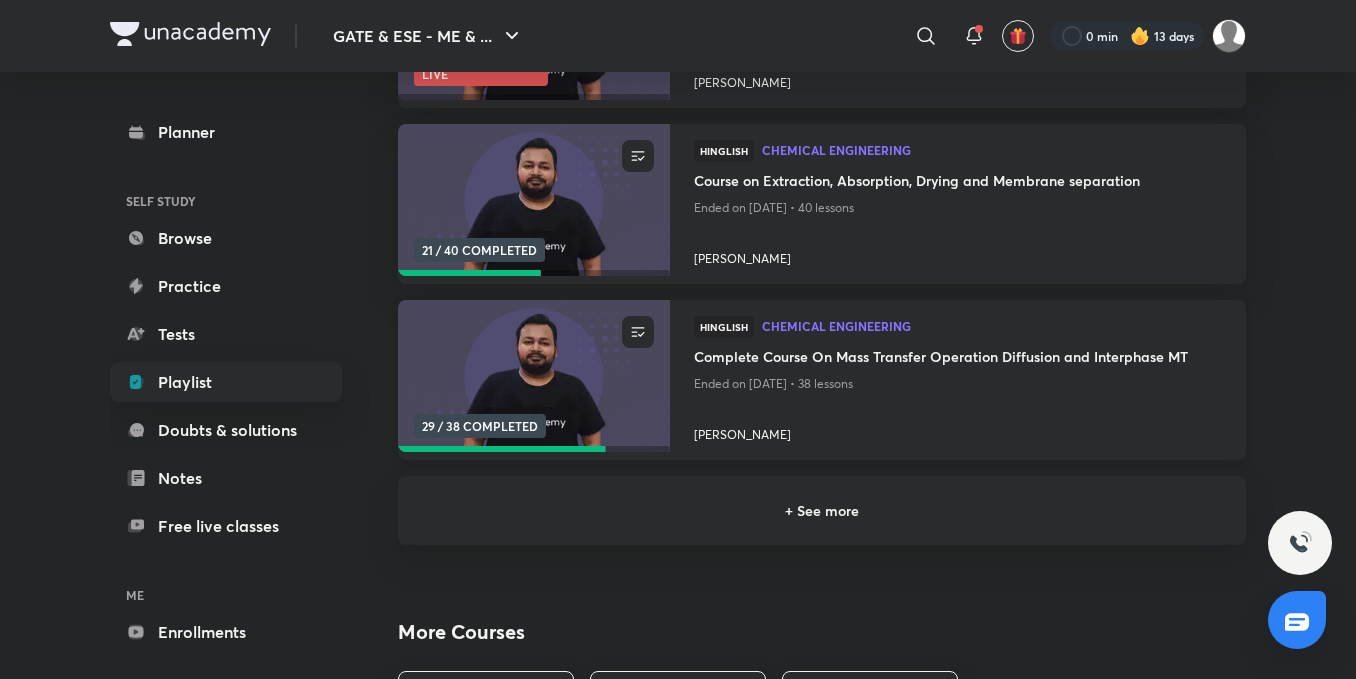 click at bounding box center [533, 376] 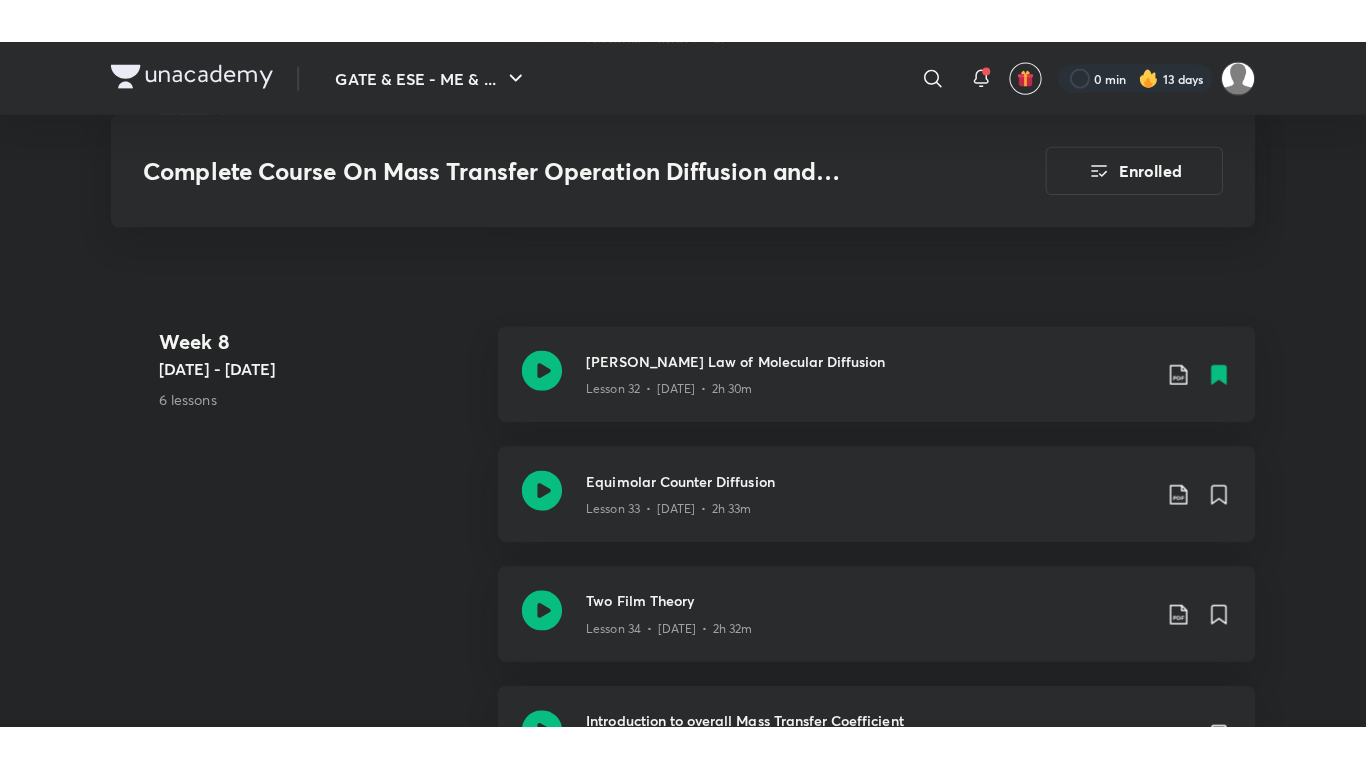 scroll, scrollTop: 5700, scrollLeft: 0, axis: vertical 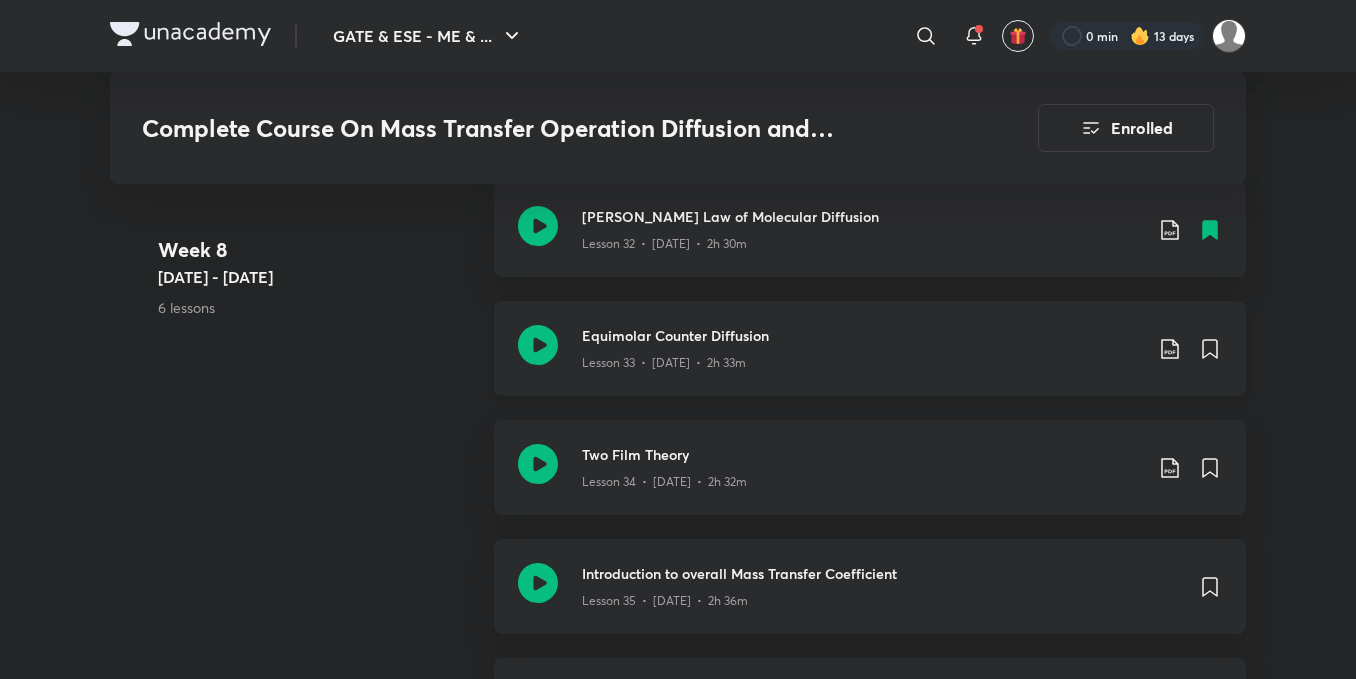click 